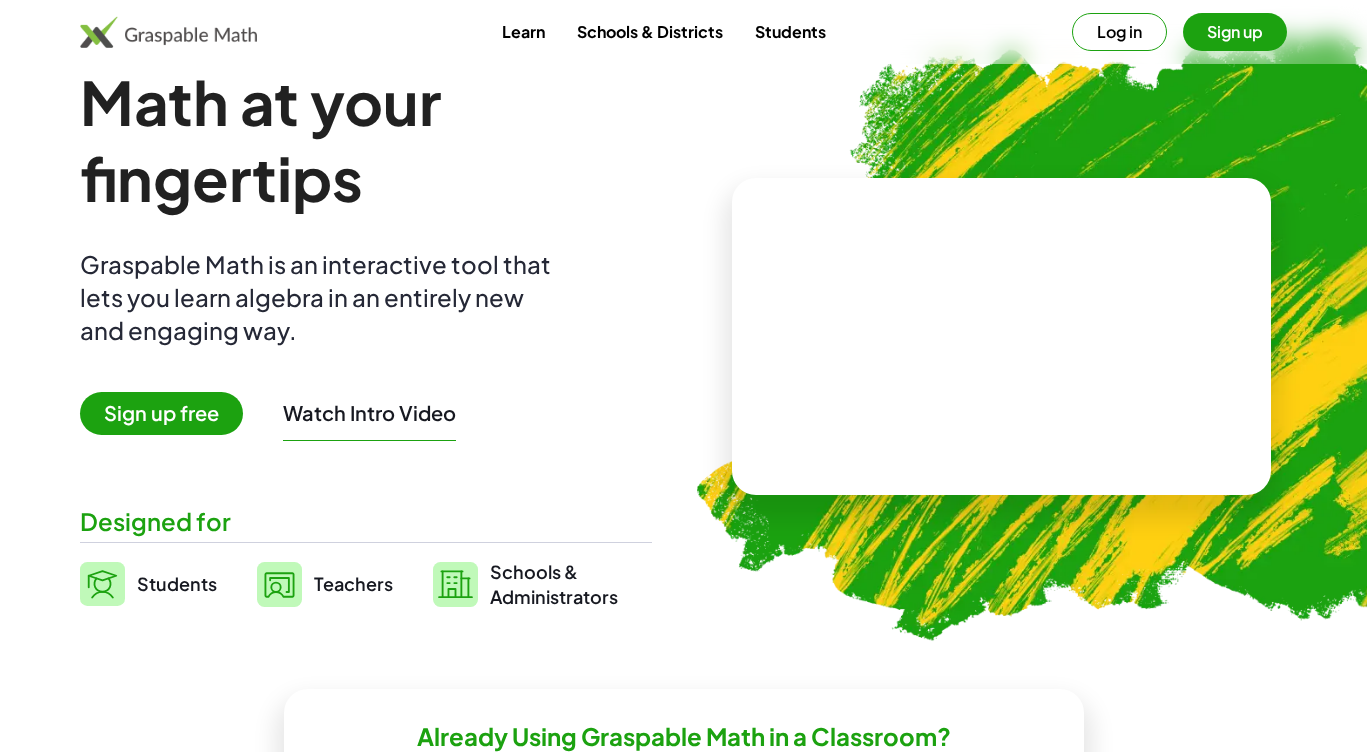 scroll, scrollTop: 0, scrollLeft: 0, axis: both 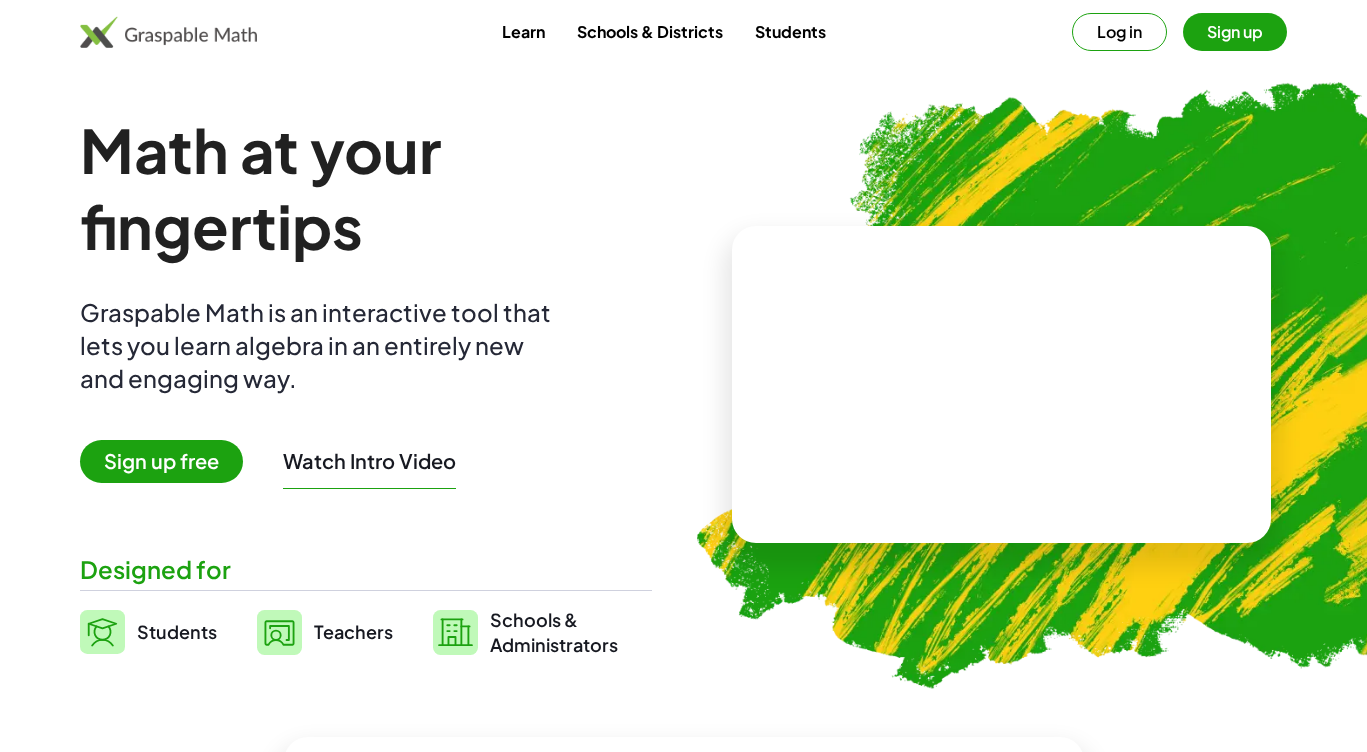 click on "Watch Intro Video" at bounding box center [369, 466] 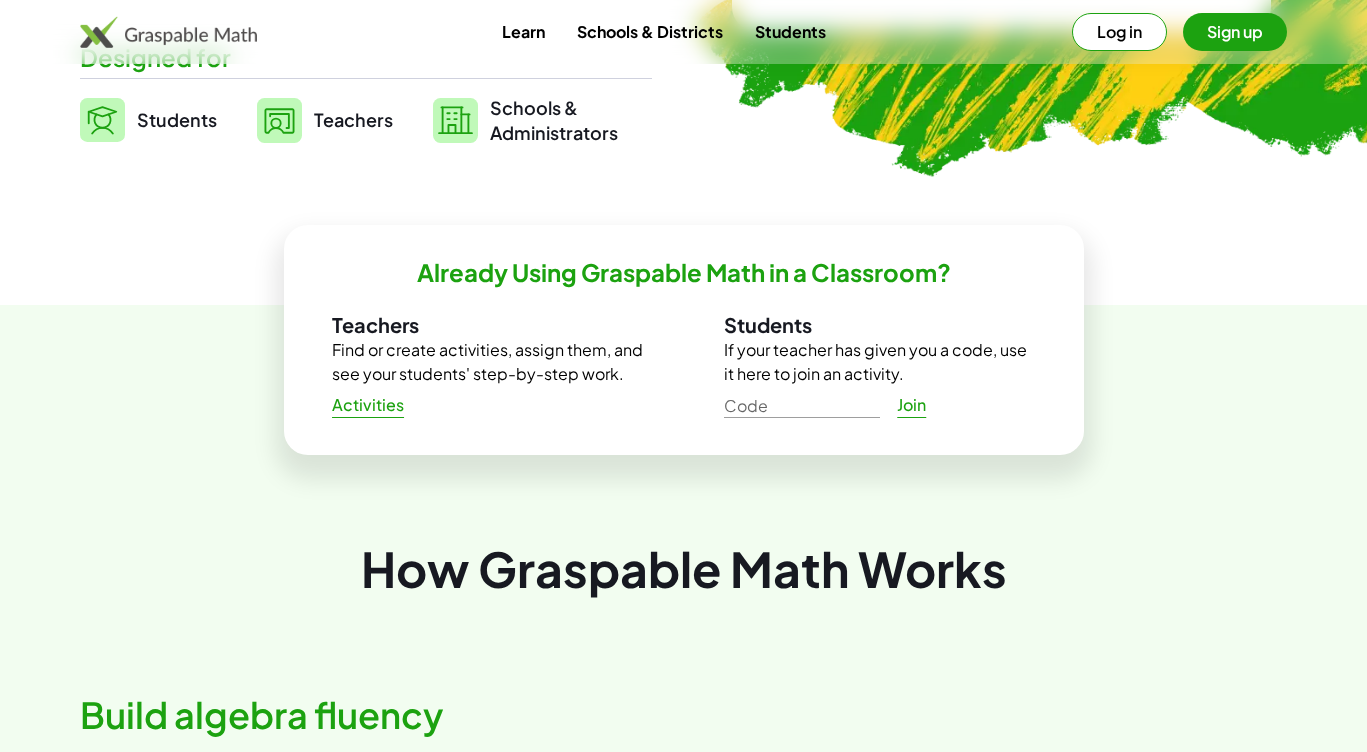scroll, scrollTop: 613, scrollLeft: 0, axis: vertical 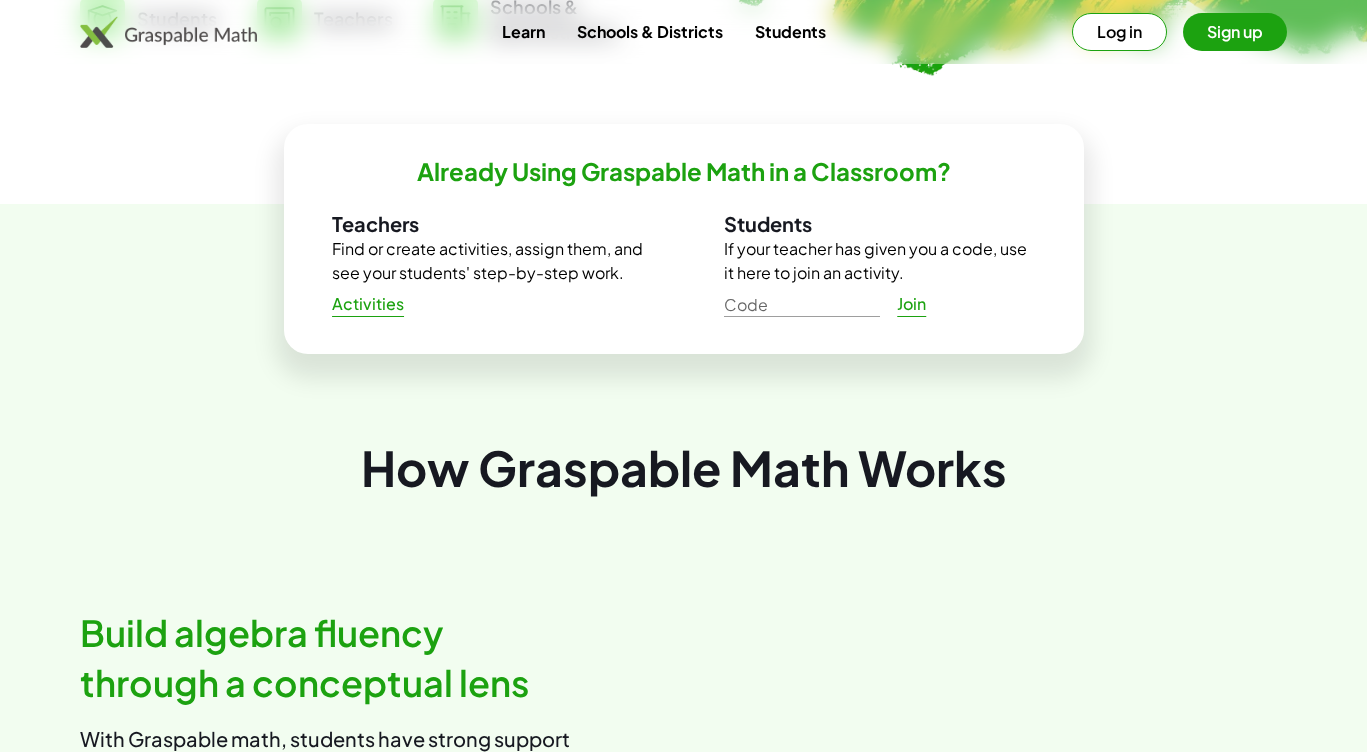 click on "Activities" at bounding box center [368, 304] 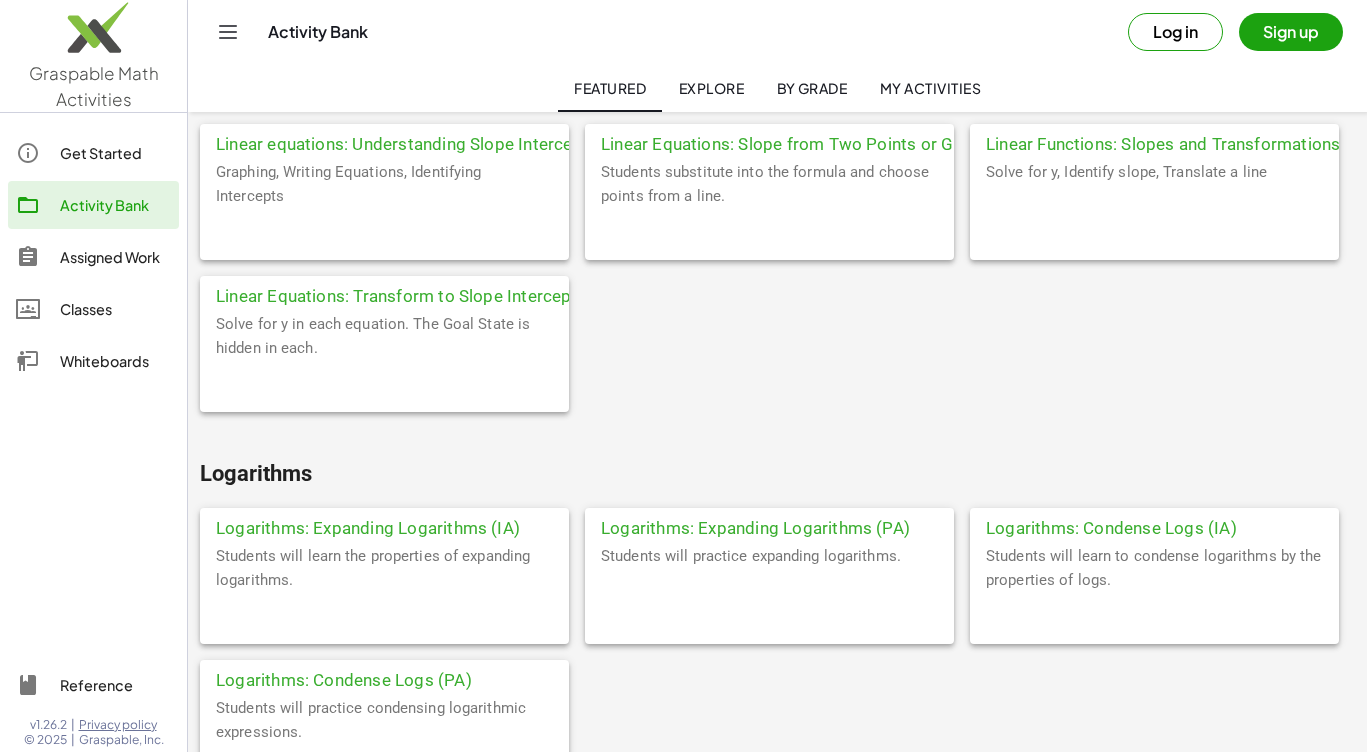 scroll, scrollTop: 3905, scrollLeft: 0, axis: vertical 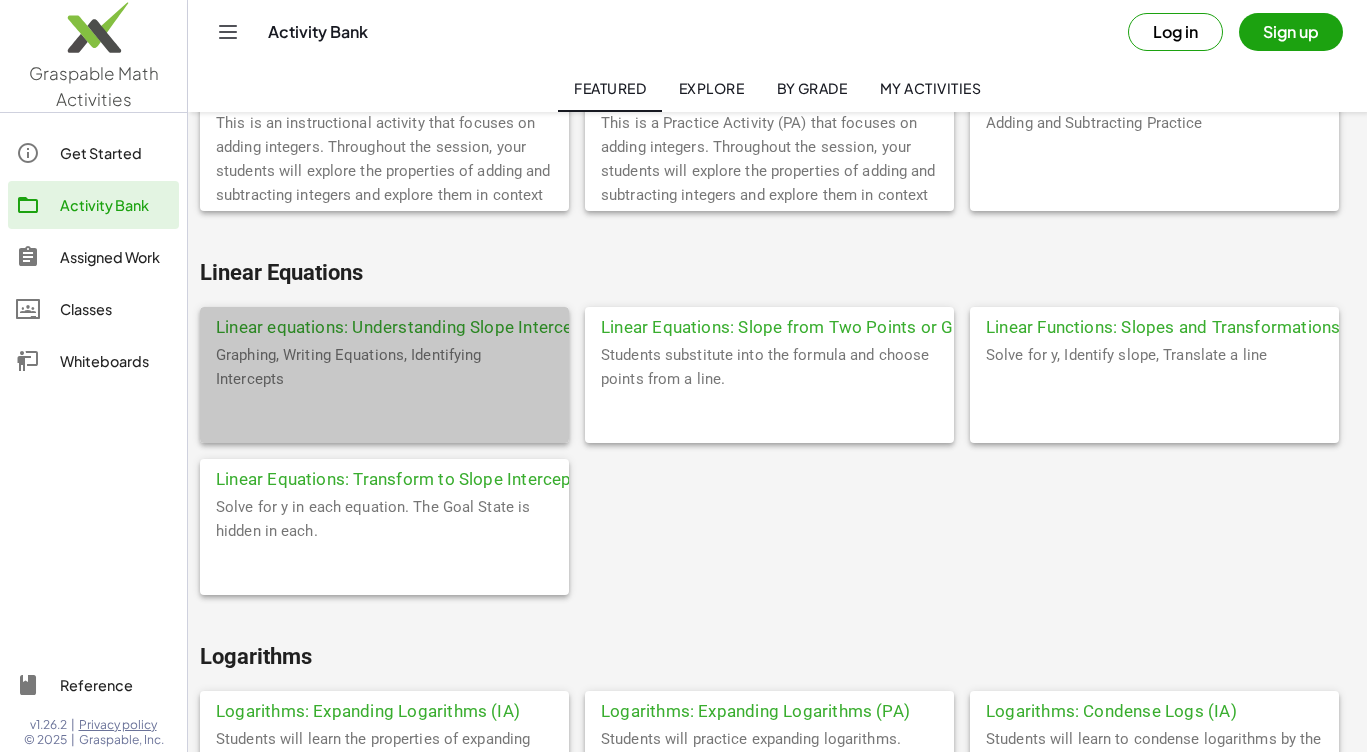click on "Linear equations: Understanding Slope Intercept Form" 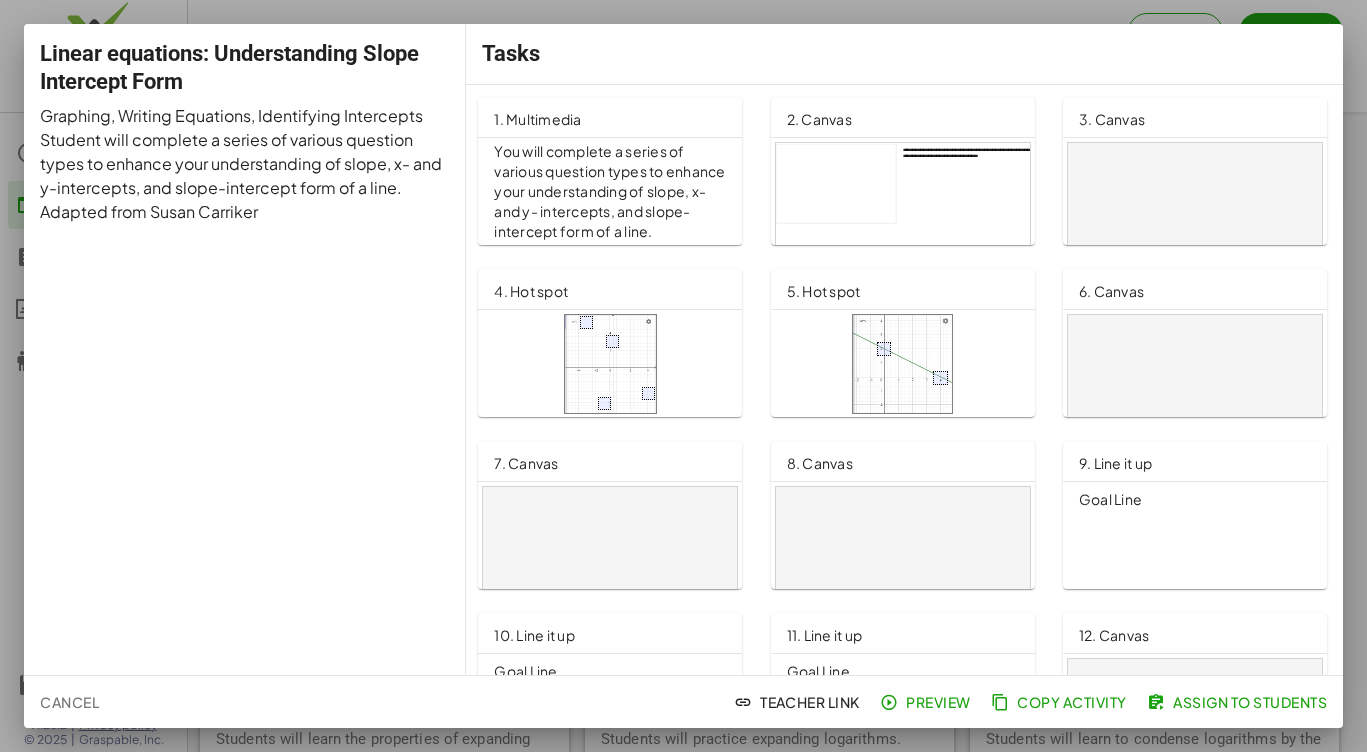 scroll, scrollTop: 0, scrollLeft: 0, axis: both 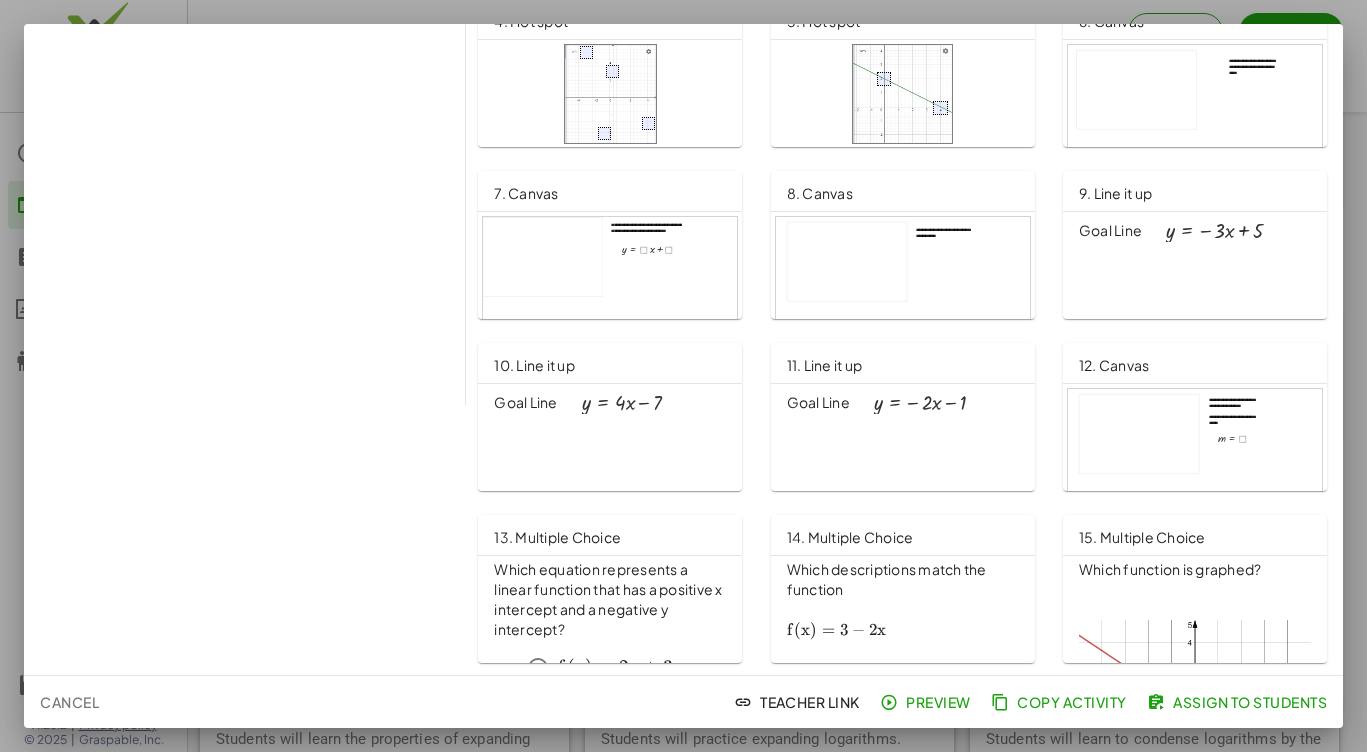 click on "Assign to Students" 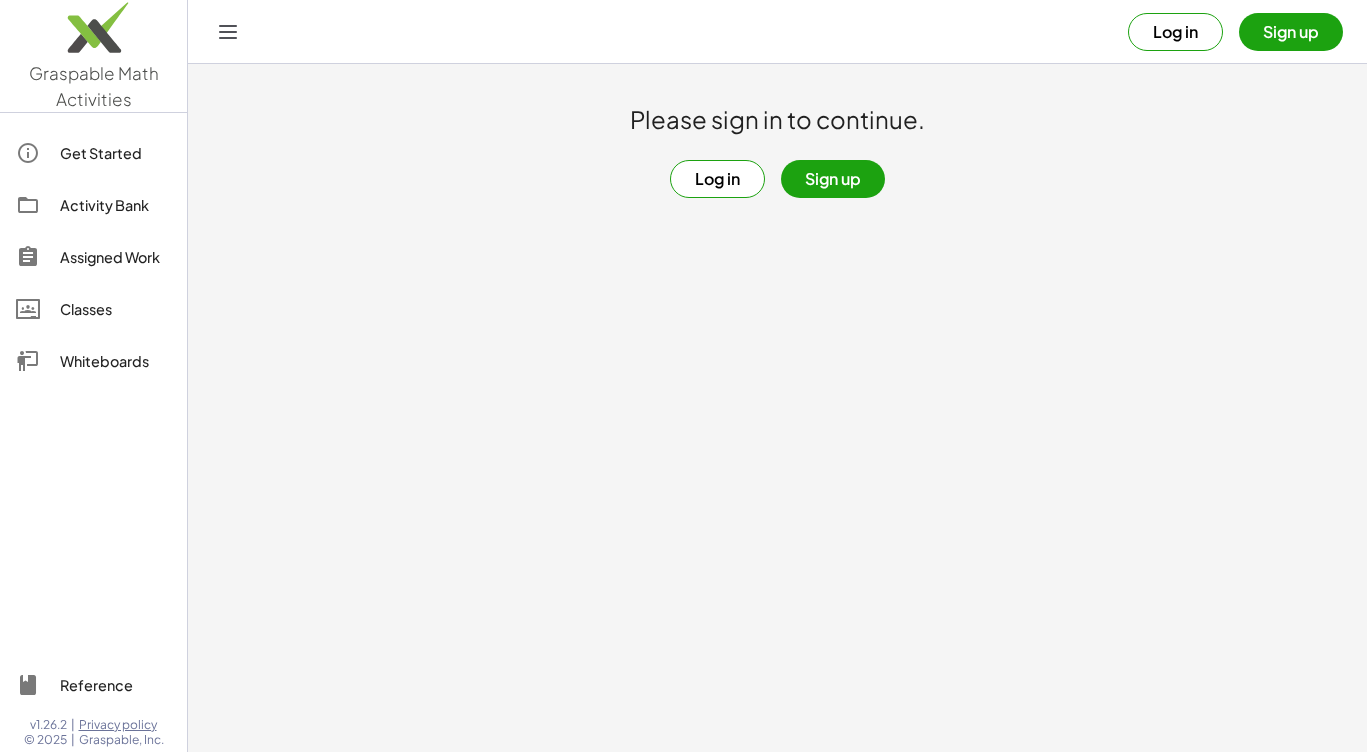 click on "Sign up" at bounding box center (833, 179) 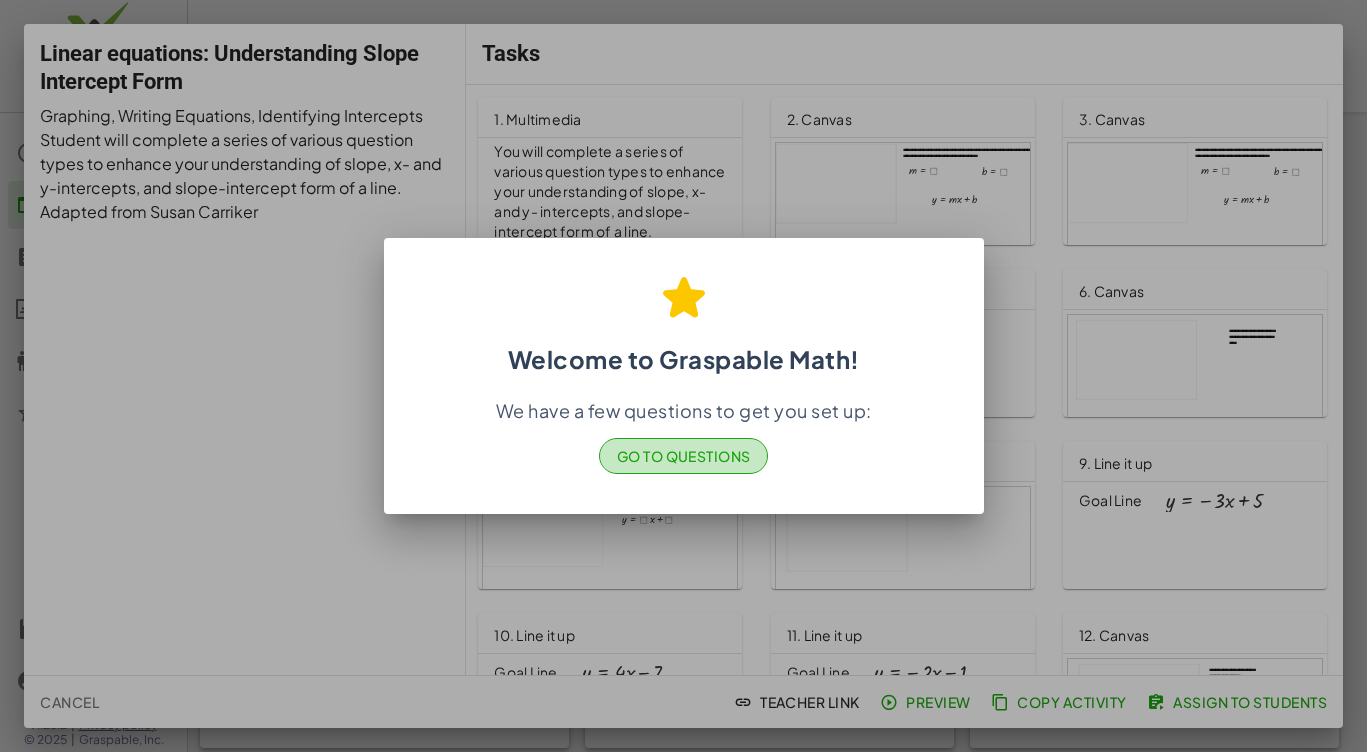 click on "Go to Questions" 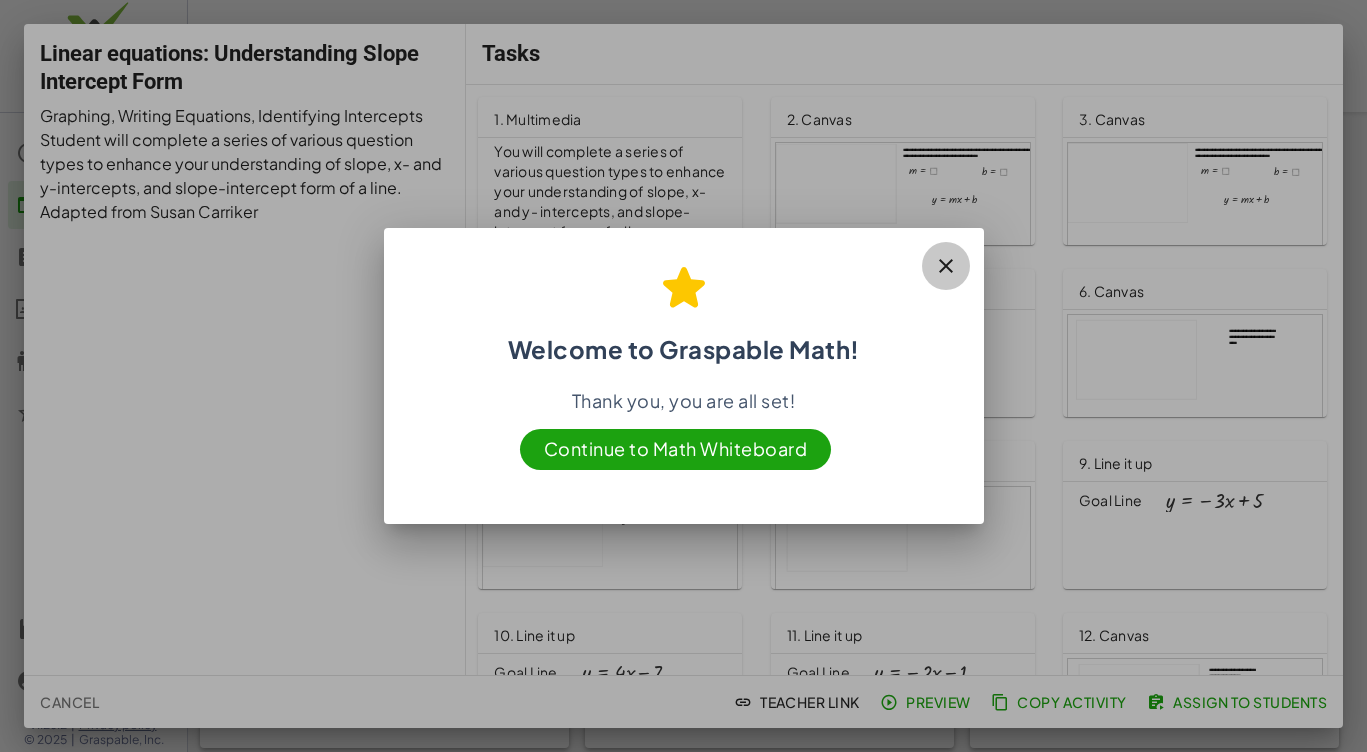 click 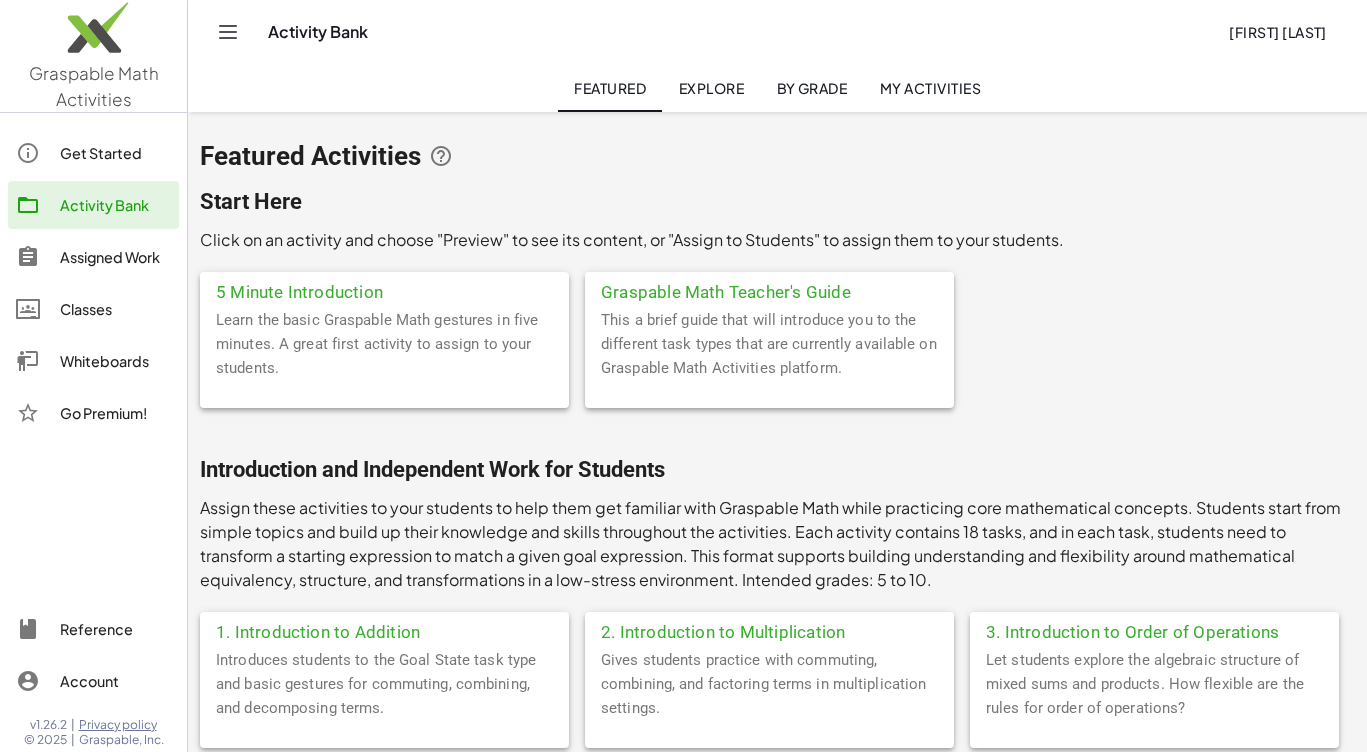 click 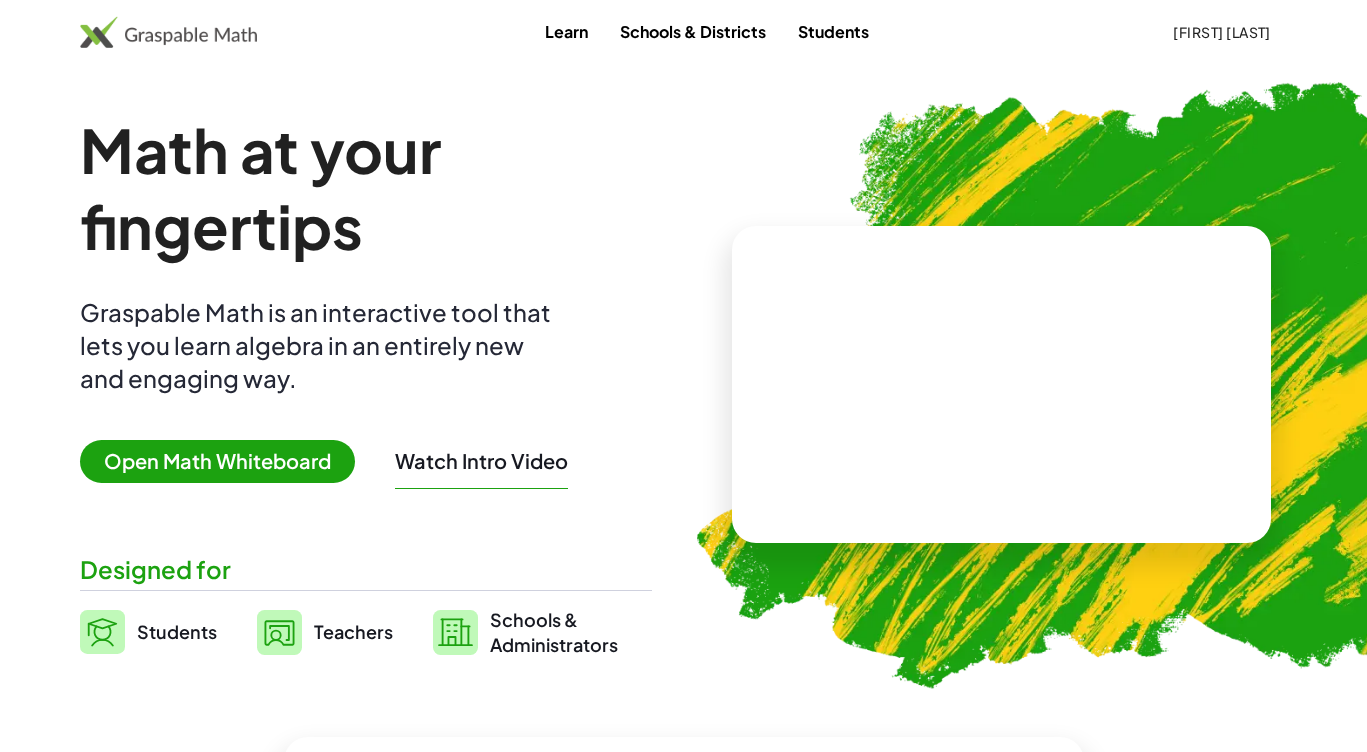 click at bounding box center [1001, 385] 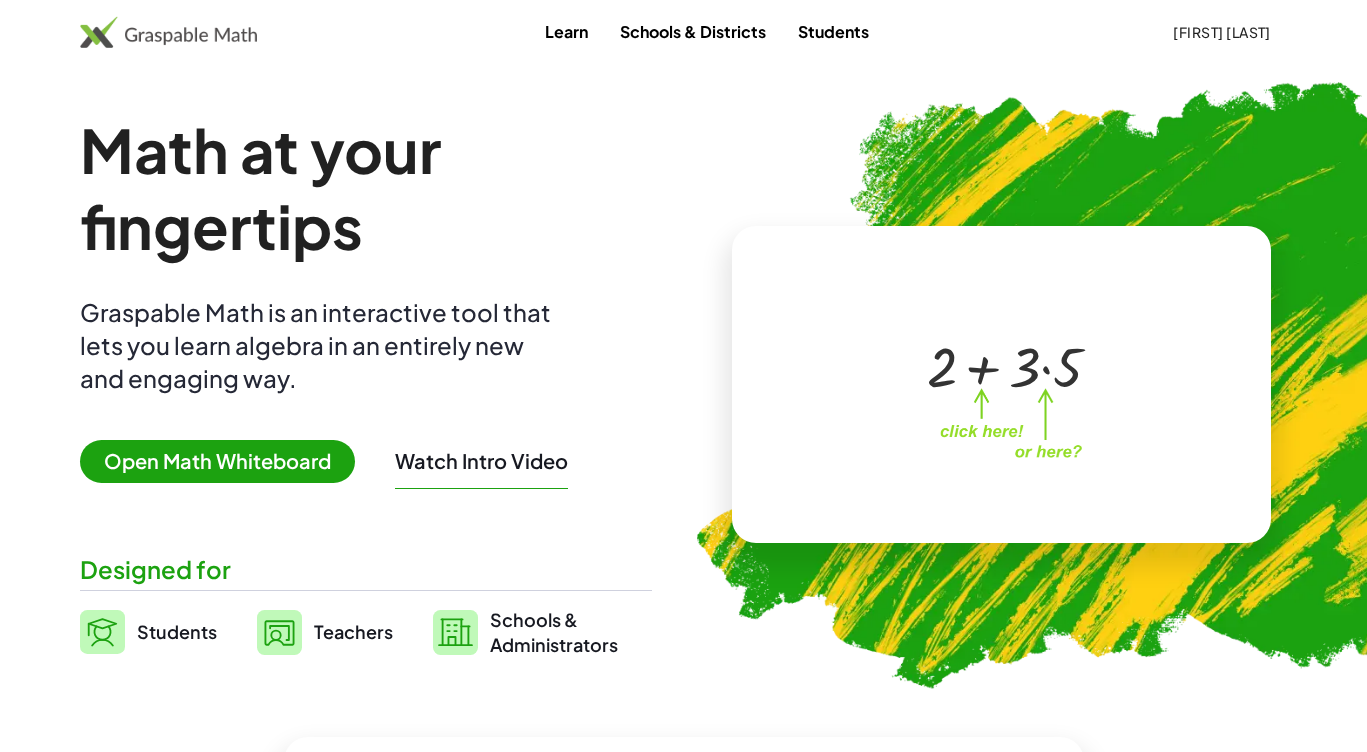 click at bounding box center [1005, 365] 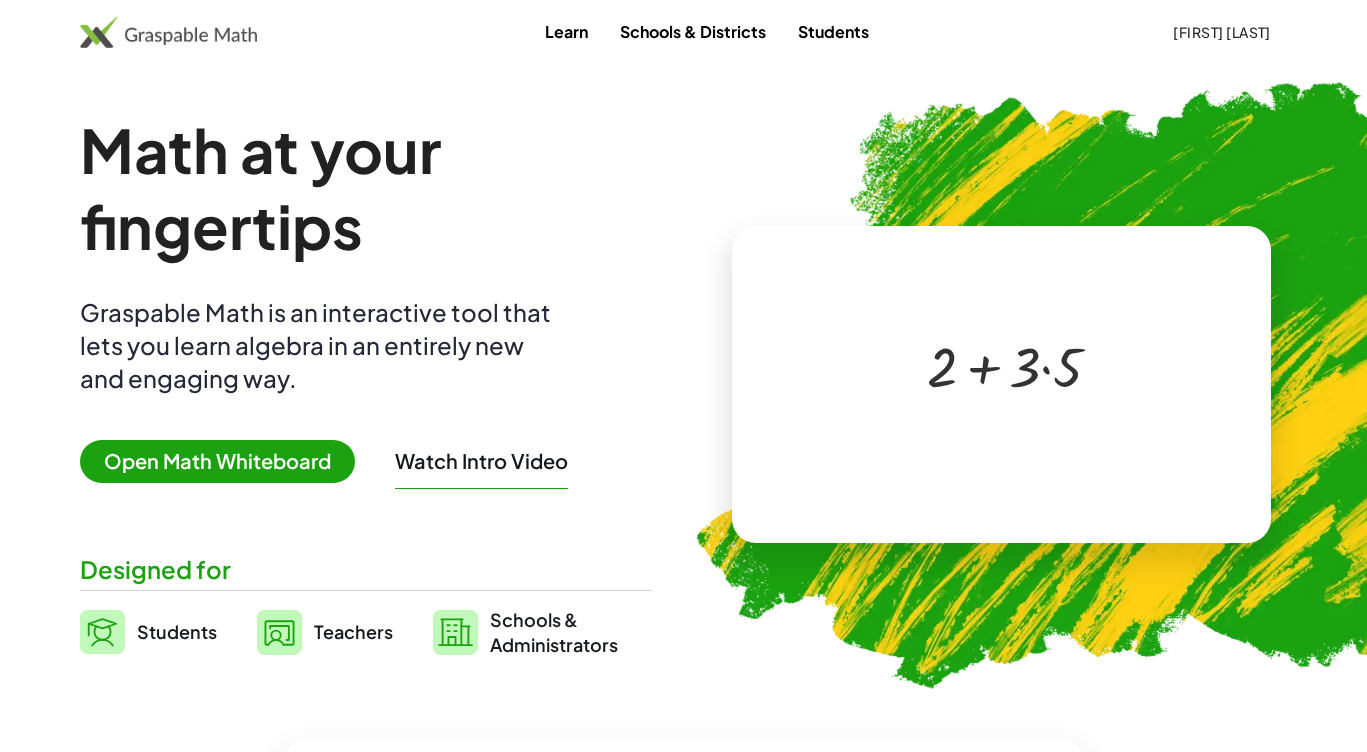 click at bounding box center [1005, 365] 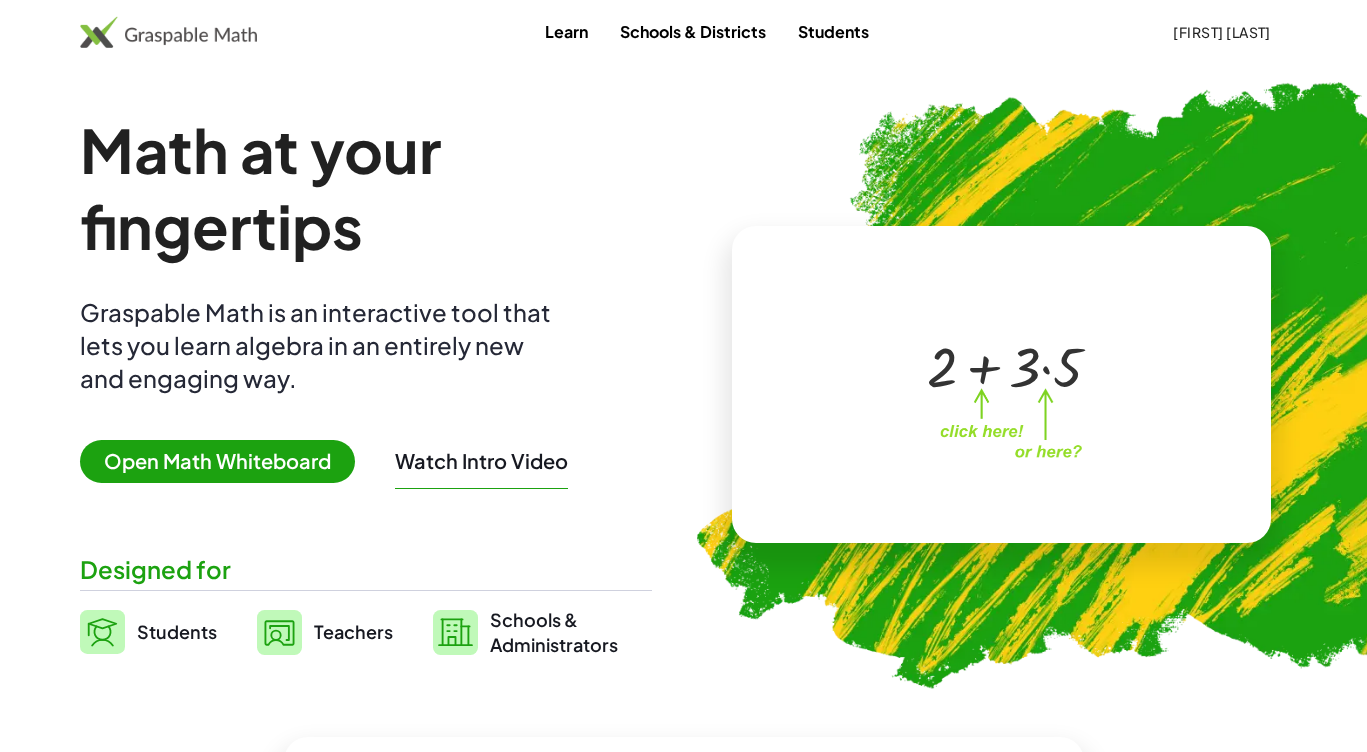 click at bounding box center (1005, 365) 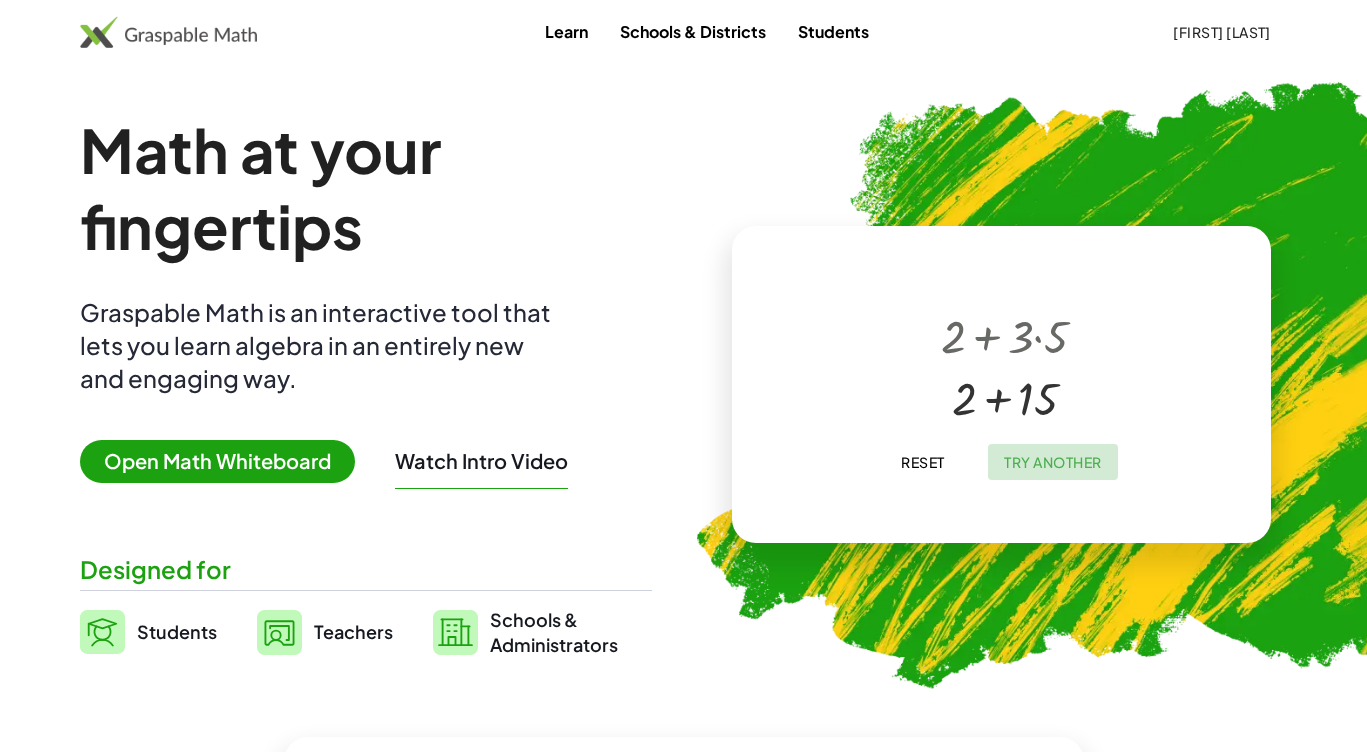 click on "Try Another" 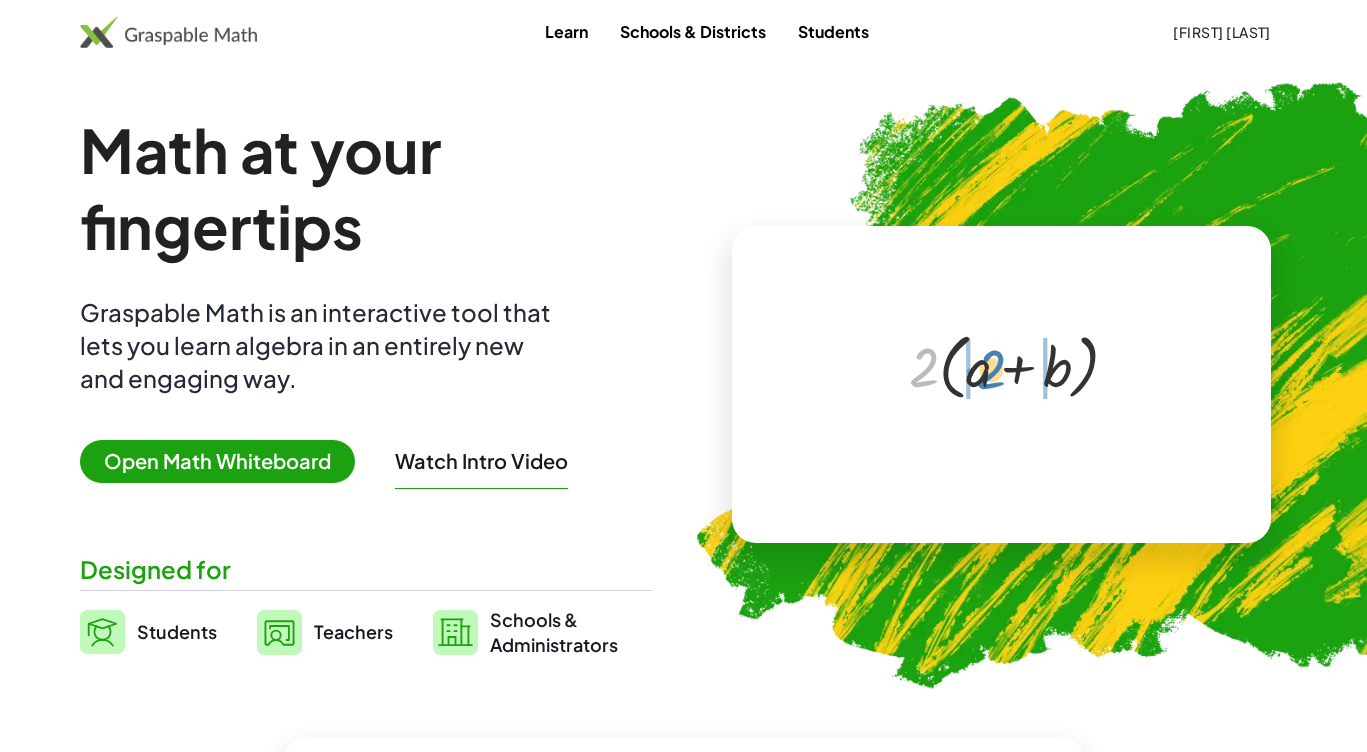 drag, startPoint x: 925, startPoint y: 364, endPoint x: 992, endPoint y: 366, distance: 67.02985 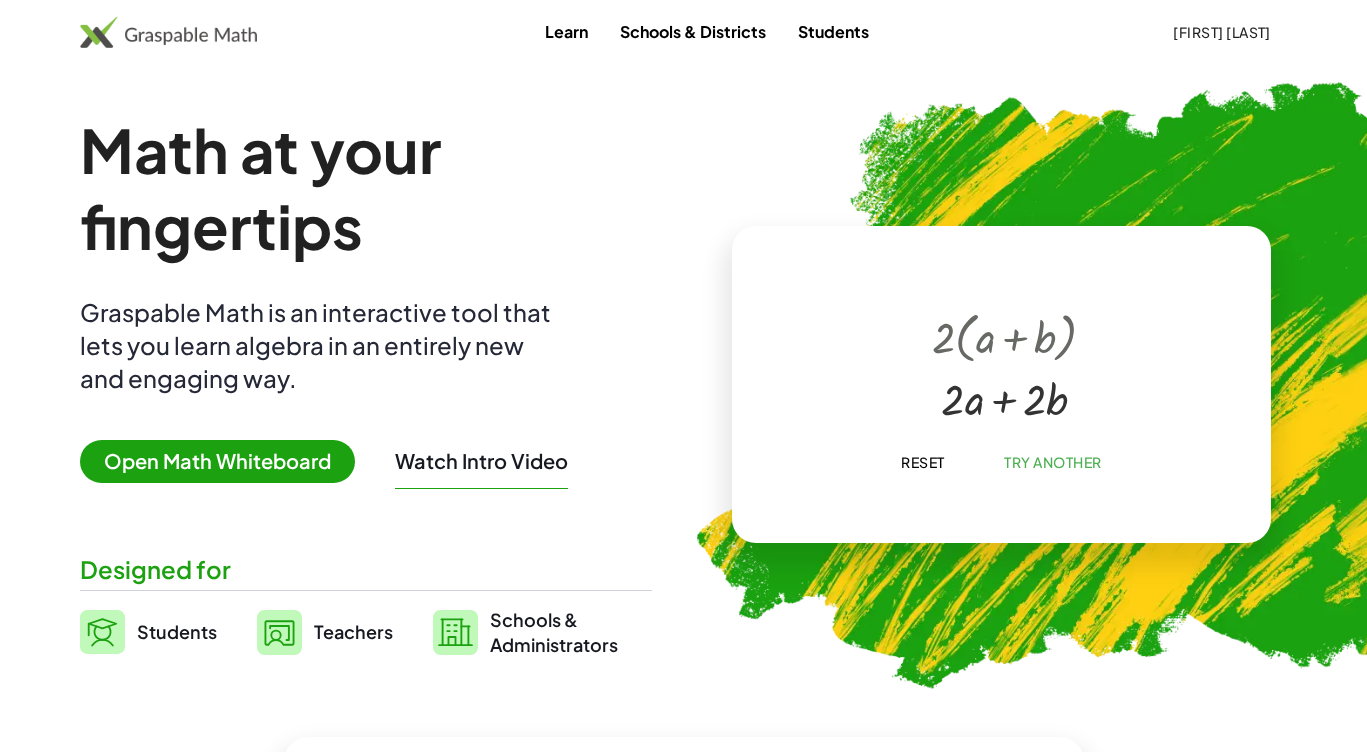 click on "Try Another" 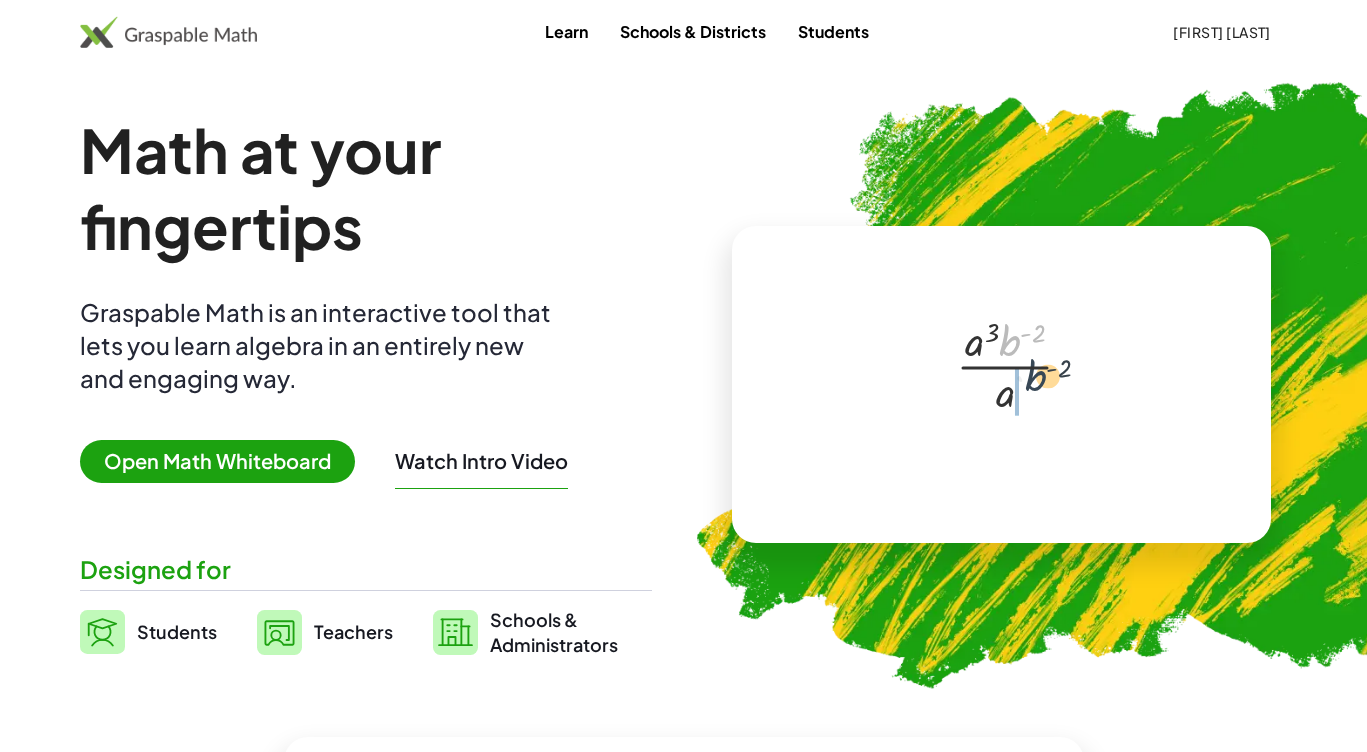 drag, startPoint x: 1004, startPoint y: 344, endPoint x: 1025, endPoint y: 412, distance: 71.168816 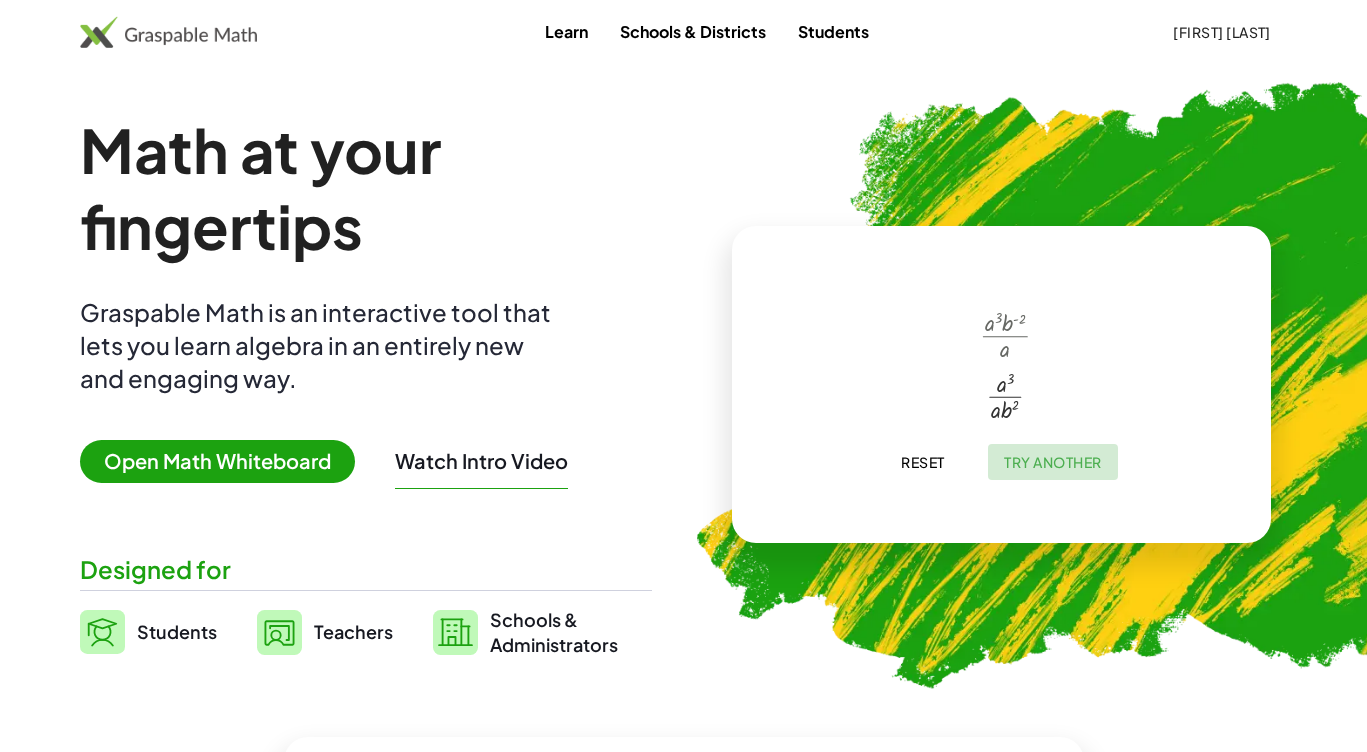 click on "Try Another" 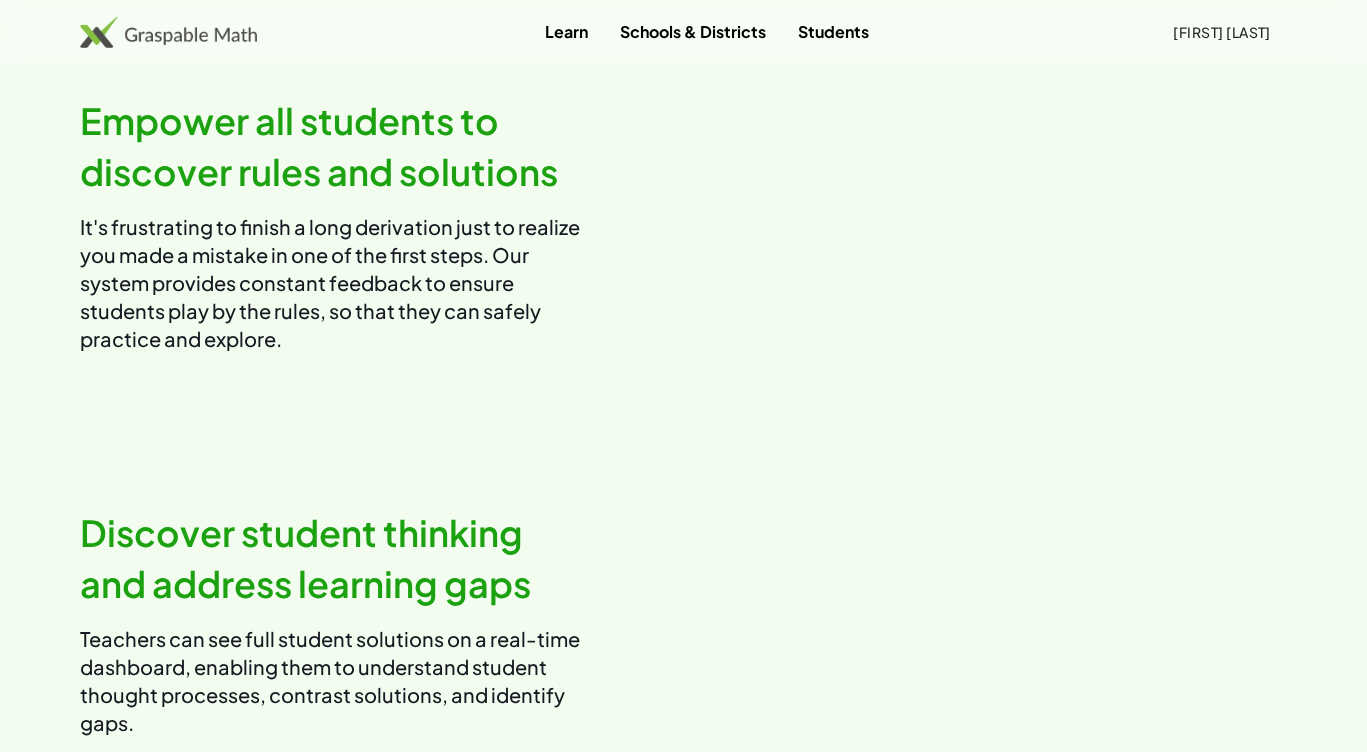 scroll, scrollTop: 1966, scrollLeft: 0, axis: vertical 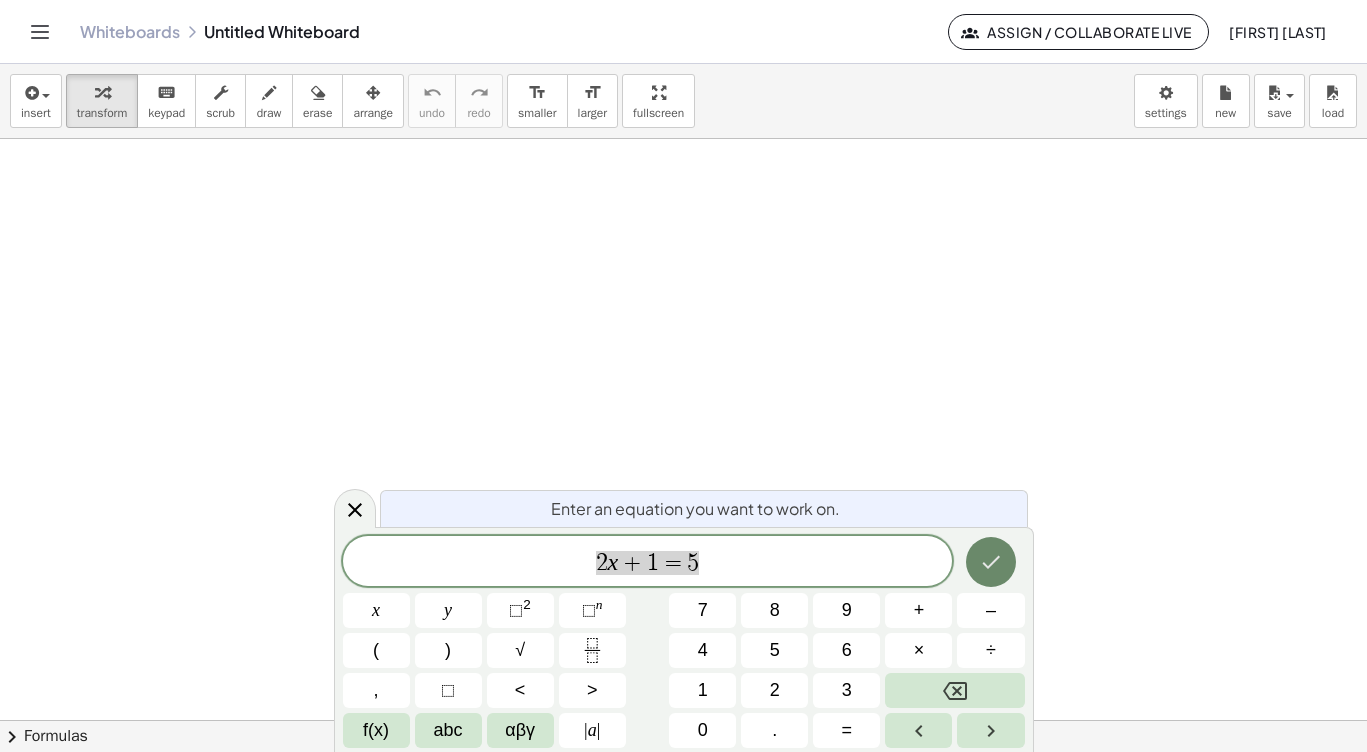 click 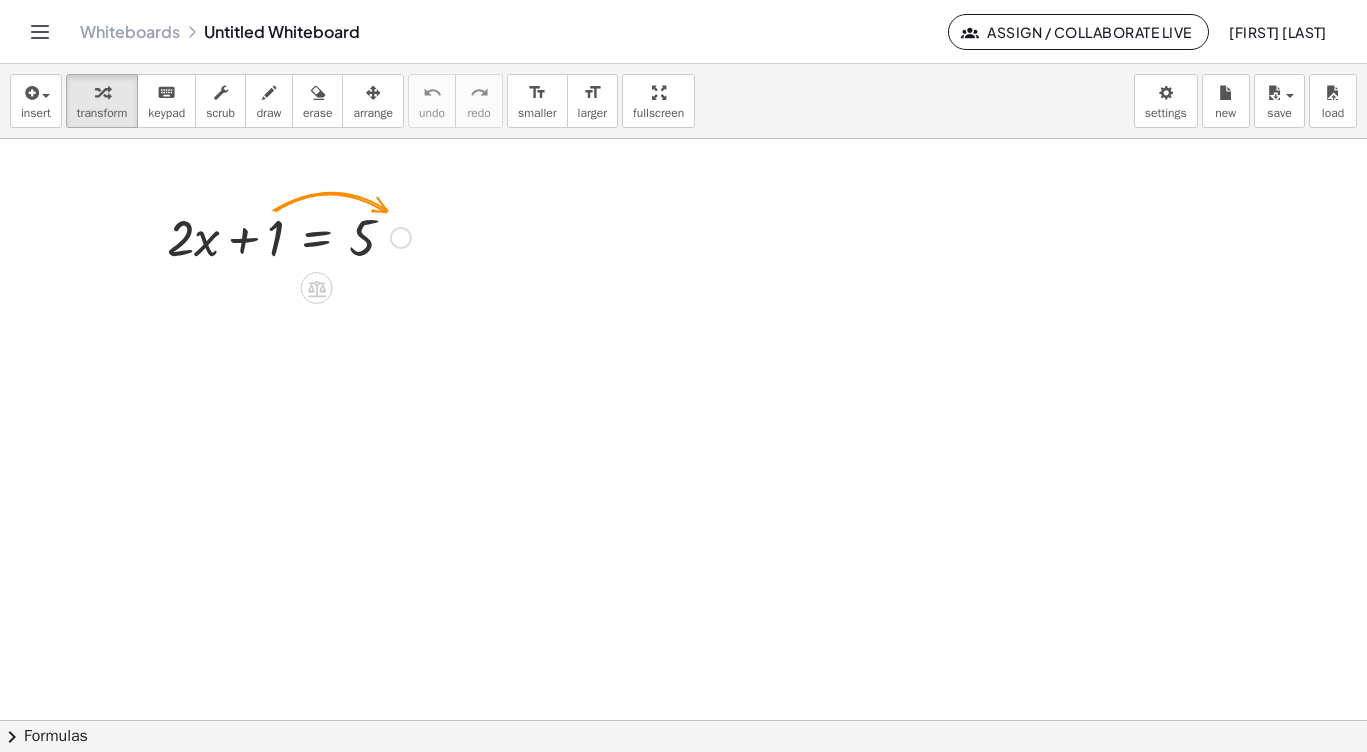 click at bounding box center [289, 236] 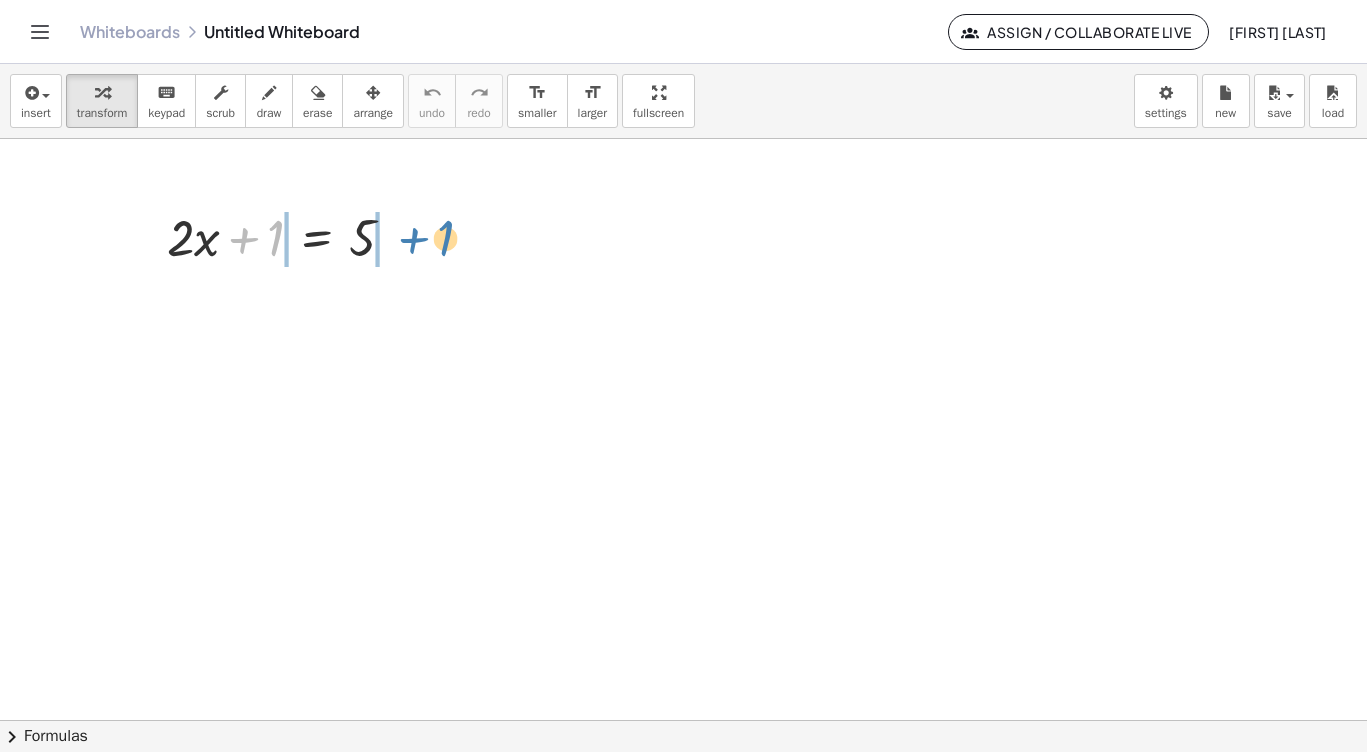 drag, startPoint x: 278, startPoint y: 238, endPoint x: 448, endPoint y: 238, distance: 170 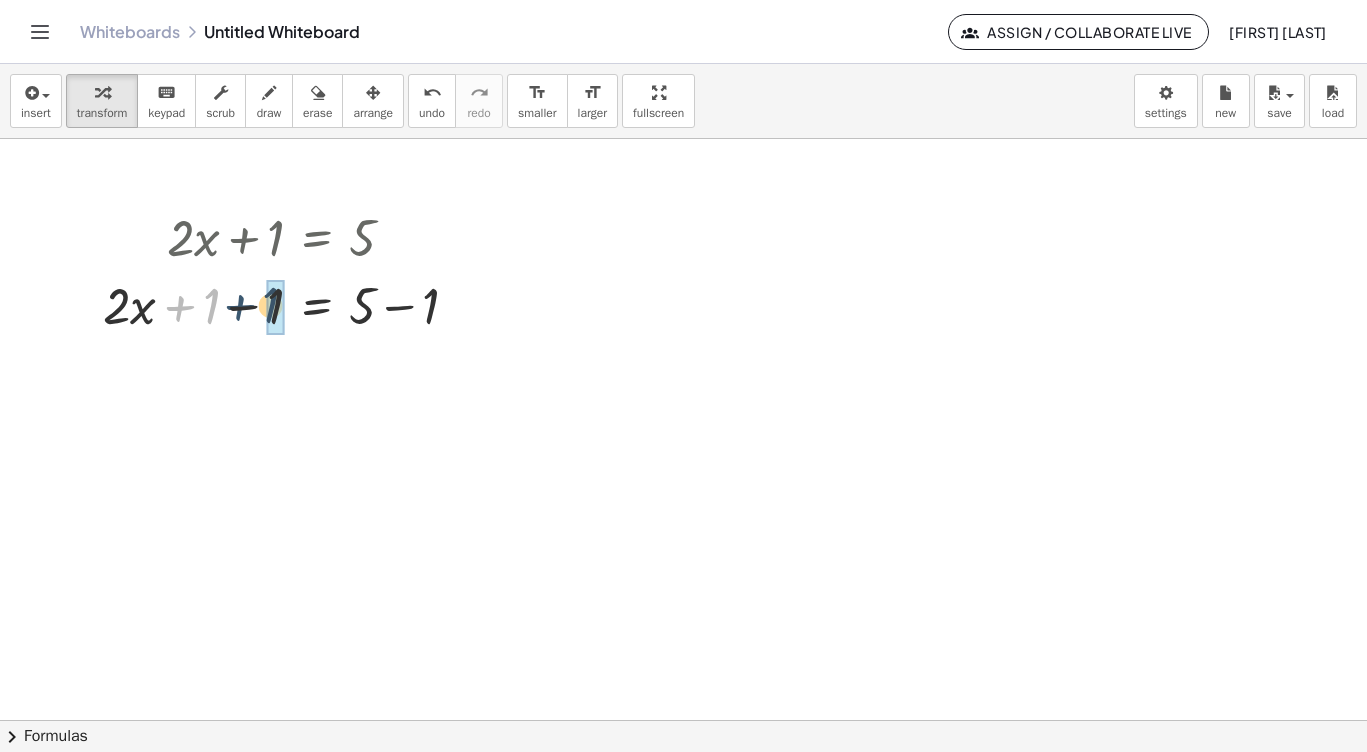 drag, startPoint x: 183, startPoint y: 305, endPoint x: 243, endPoint y: 304, distance: 60.00833 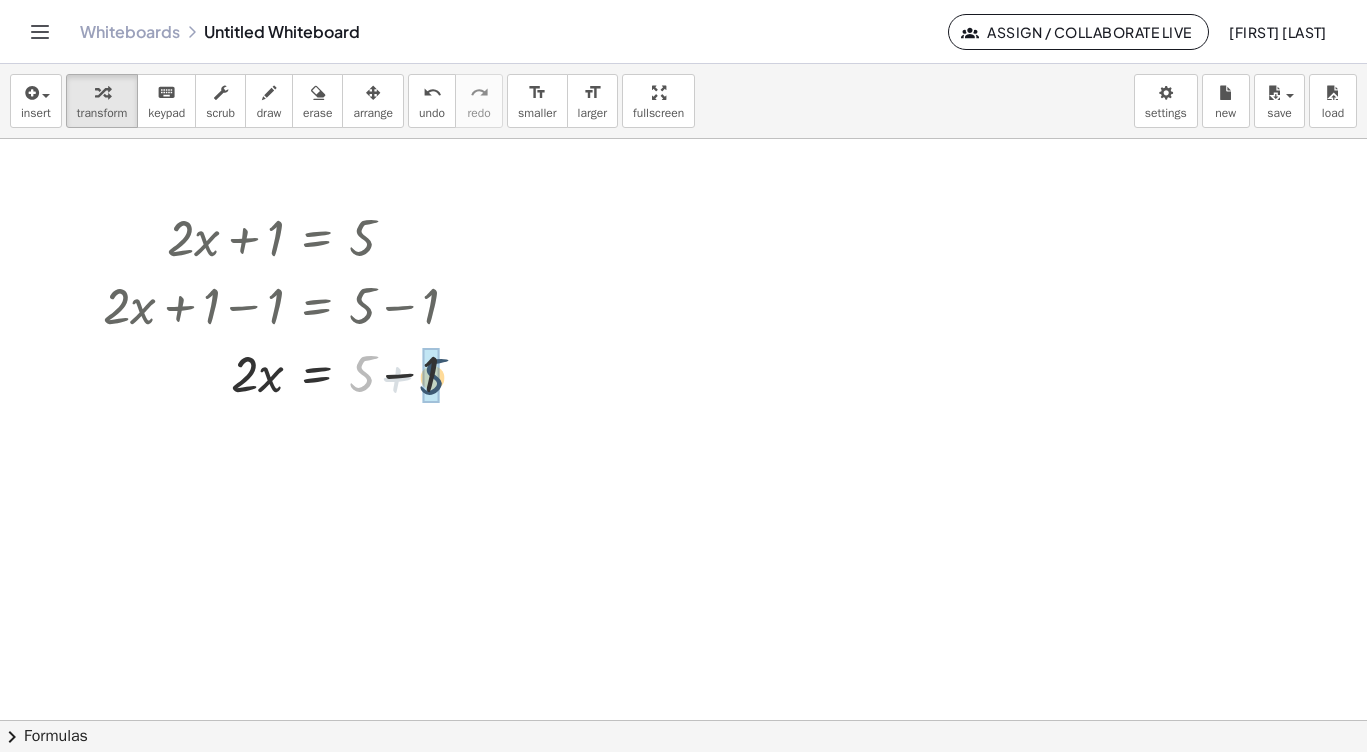 drag, startPoint x: 359, startPoint y: 371, endPoint x: 430, endPoint y: 374, distance: 71.063354 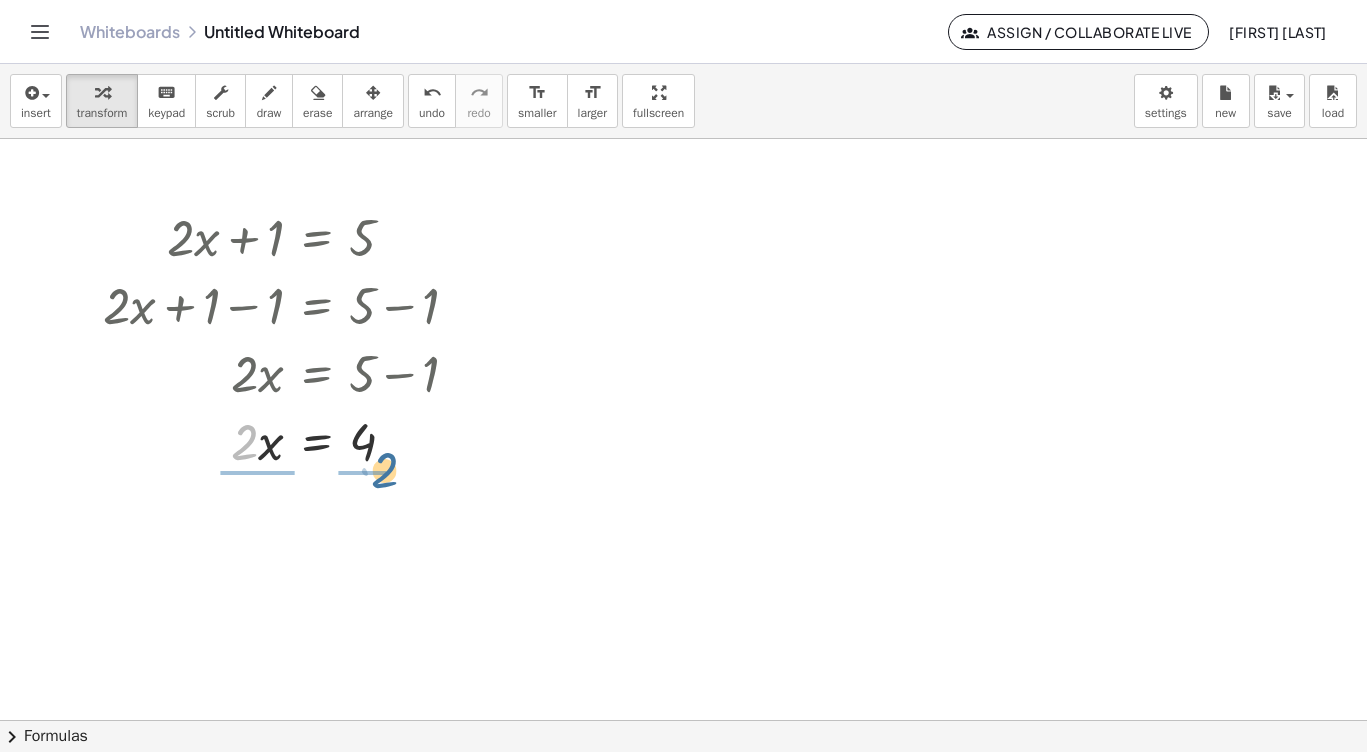 drag, startPoint x: 251, startPoint y: 443, endPoint x: 391, endPoint y: 471, distance: 142.77255 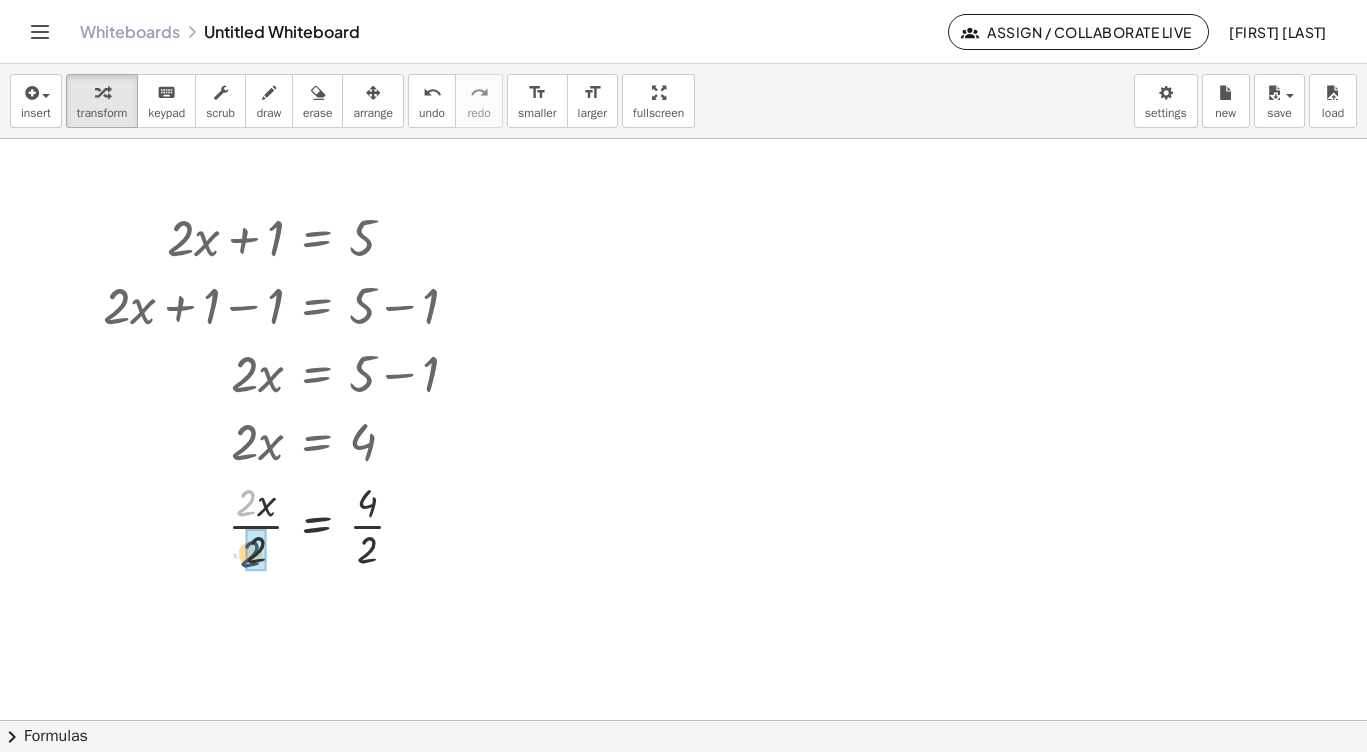 drag, startPoint x: 244, startPoint y: 508, endPoint x: 248, endPoint y: 559, distance: 51.156624 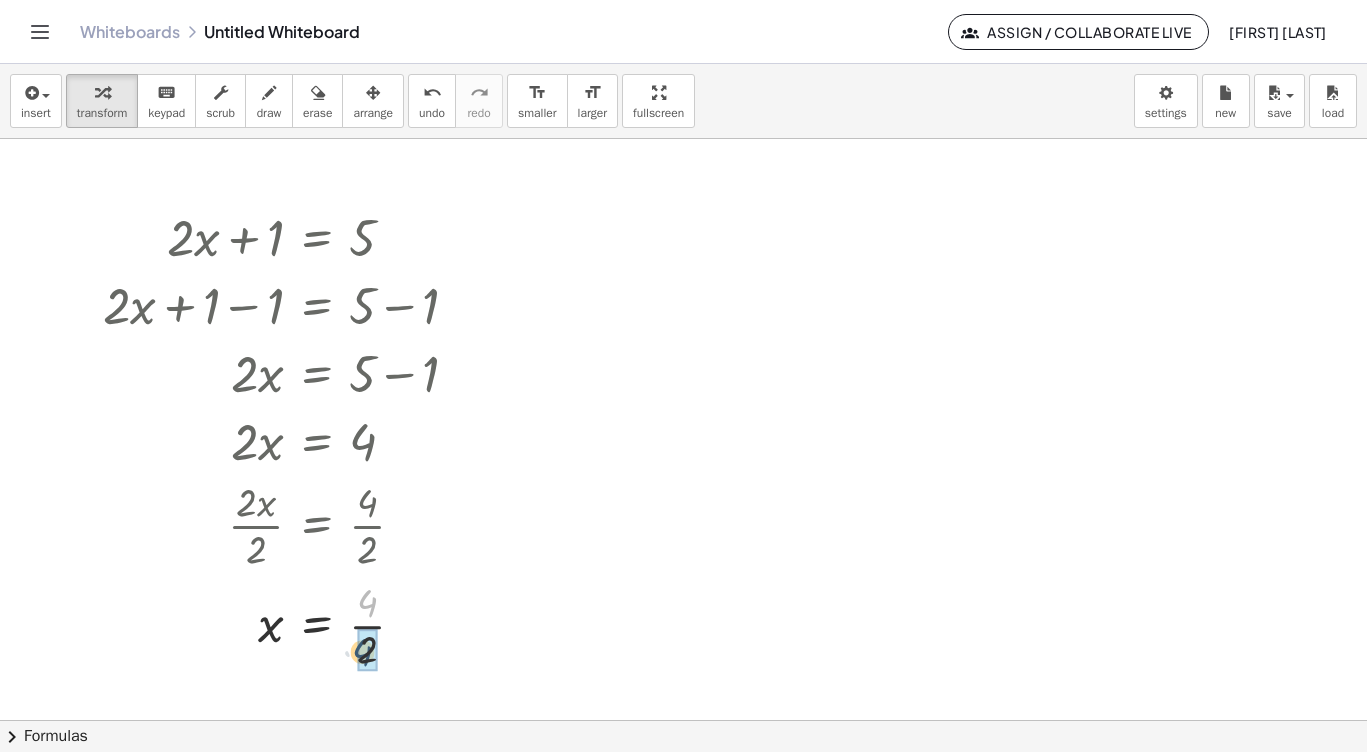 drag, startPoint x: 370, startPoint y: 598, endPoint x: 365, endPoint y: 647, distance: 49.25444 